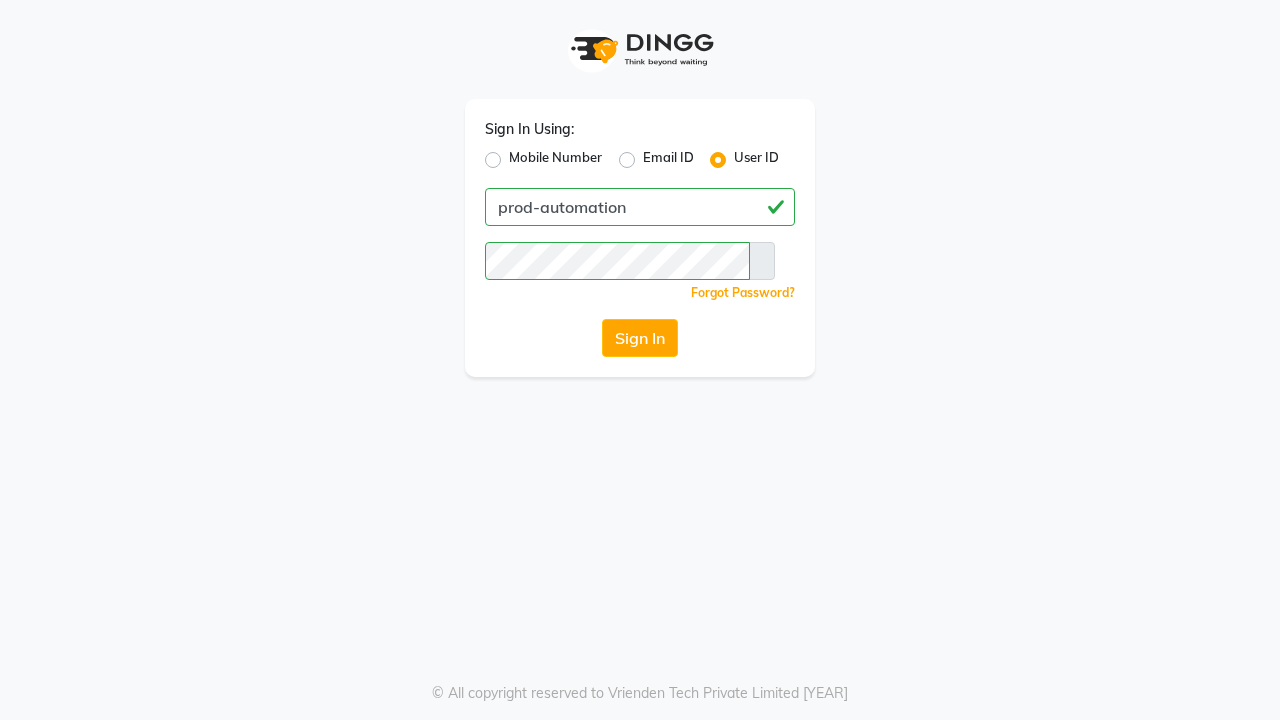 scroll, scrollTop: 0, scrollLeft: 0, axis: both 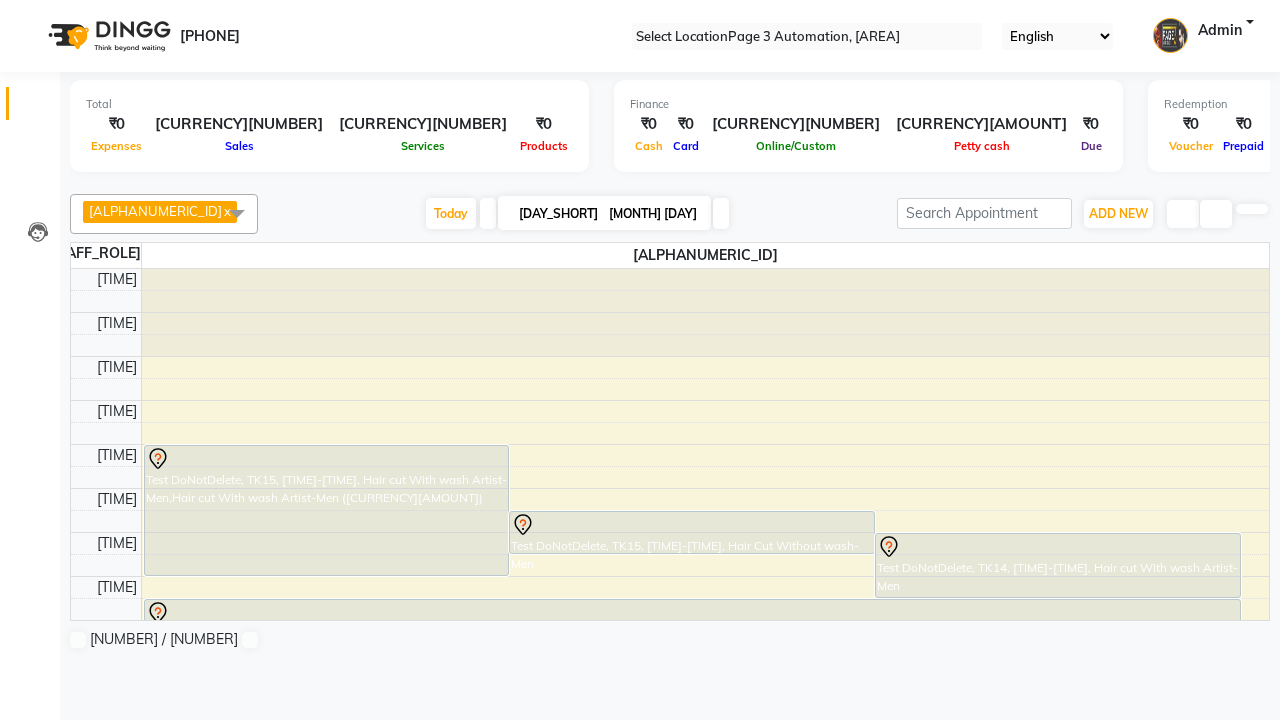 click at bounding box center (31, 8) 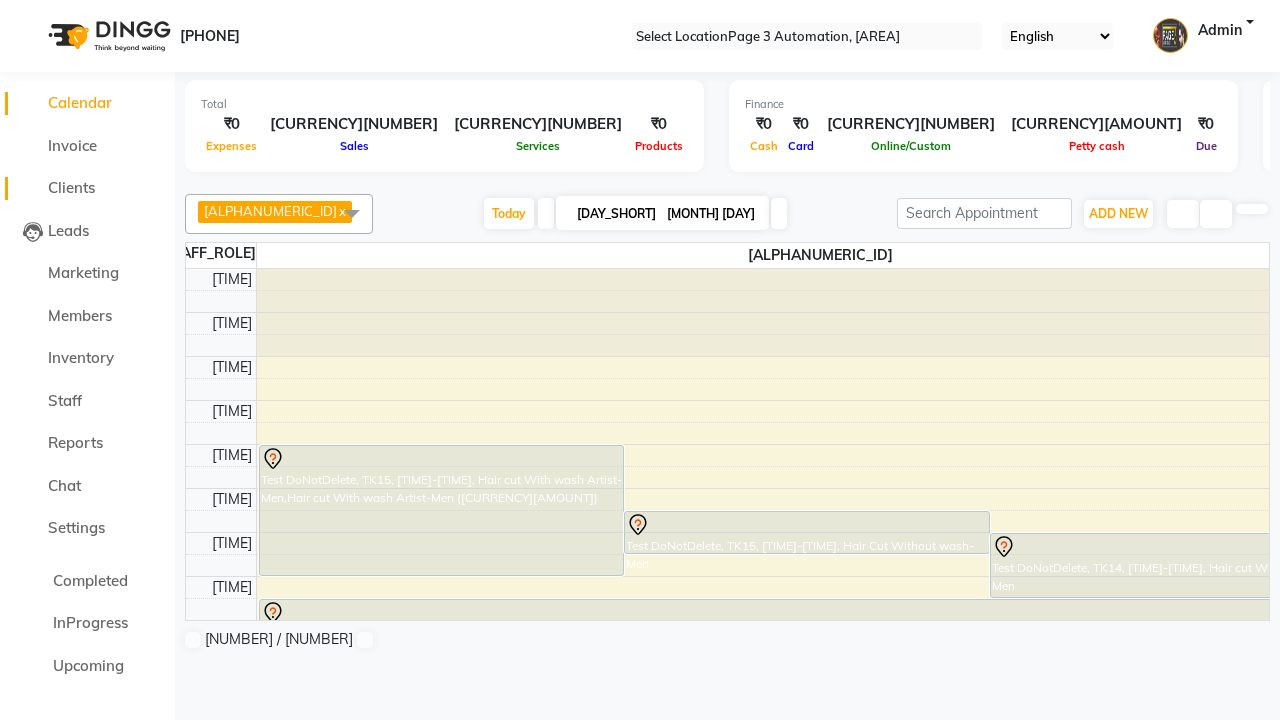 click on "Clients" at bounding box center [71, 187] 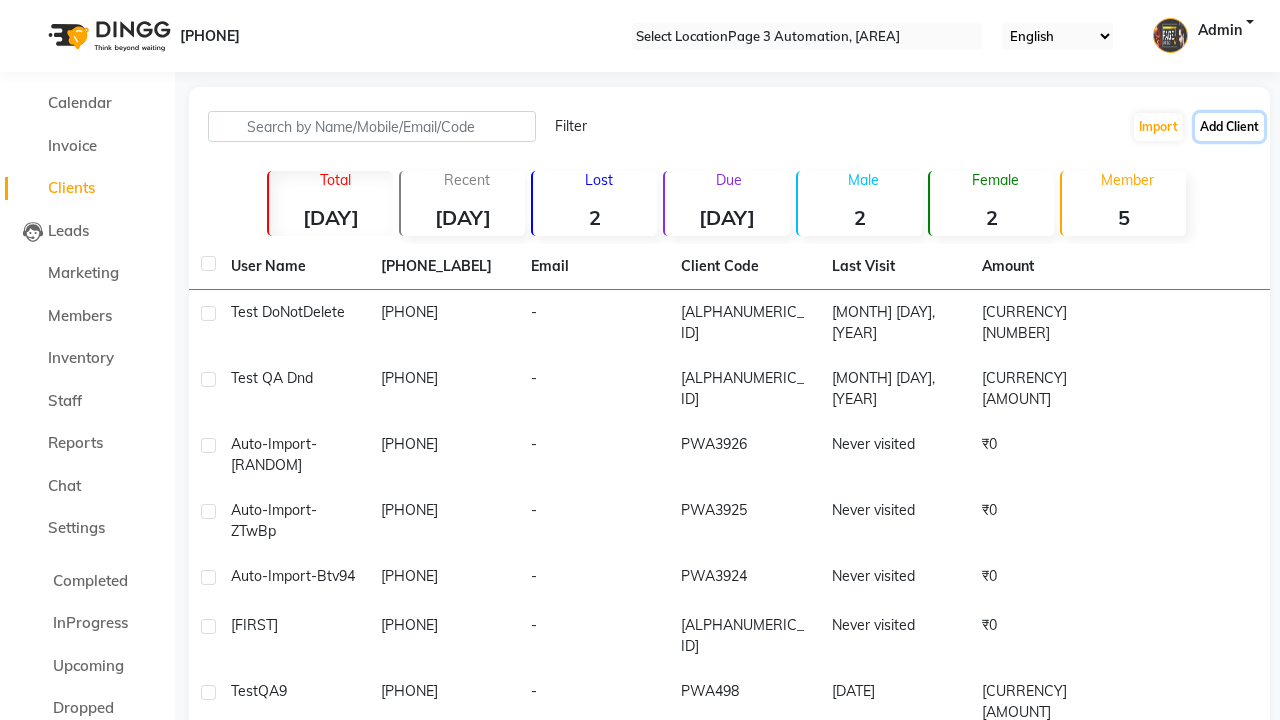 click on "Add Client" at bounding box center [1229, 127] 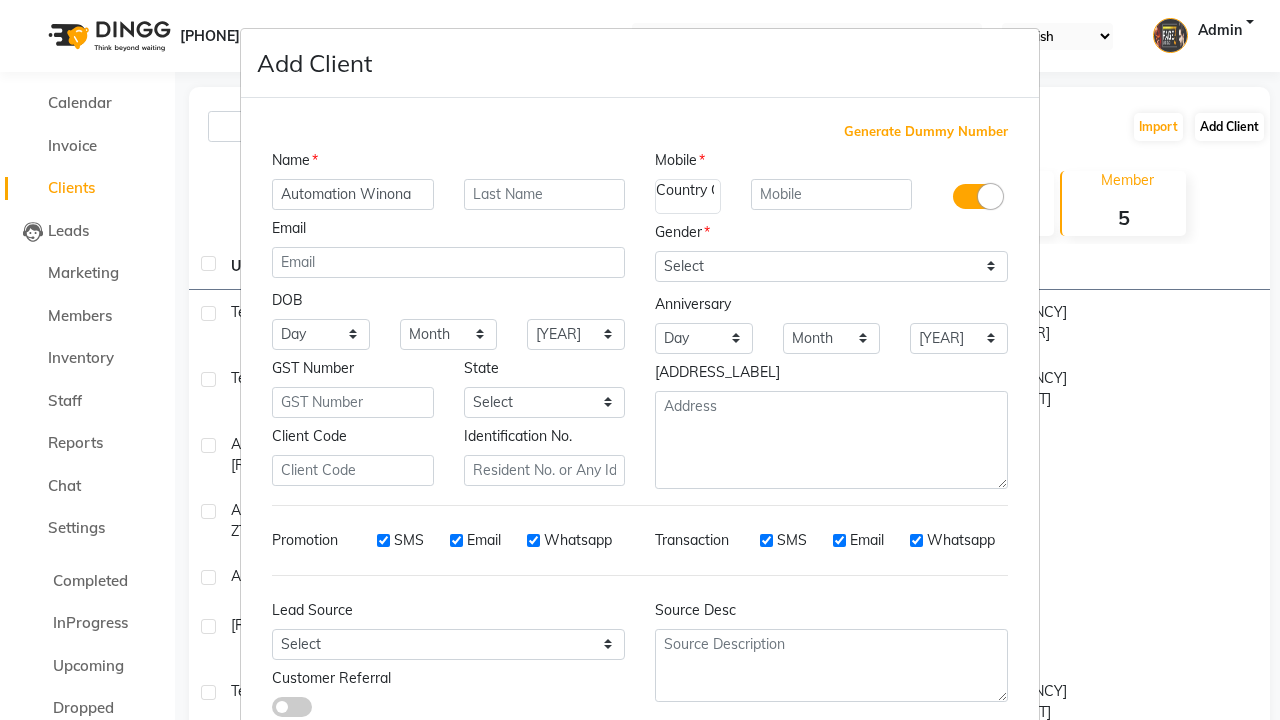 type on "Automation Winona" 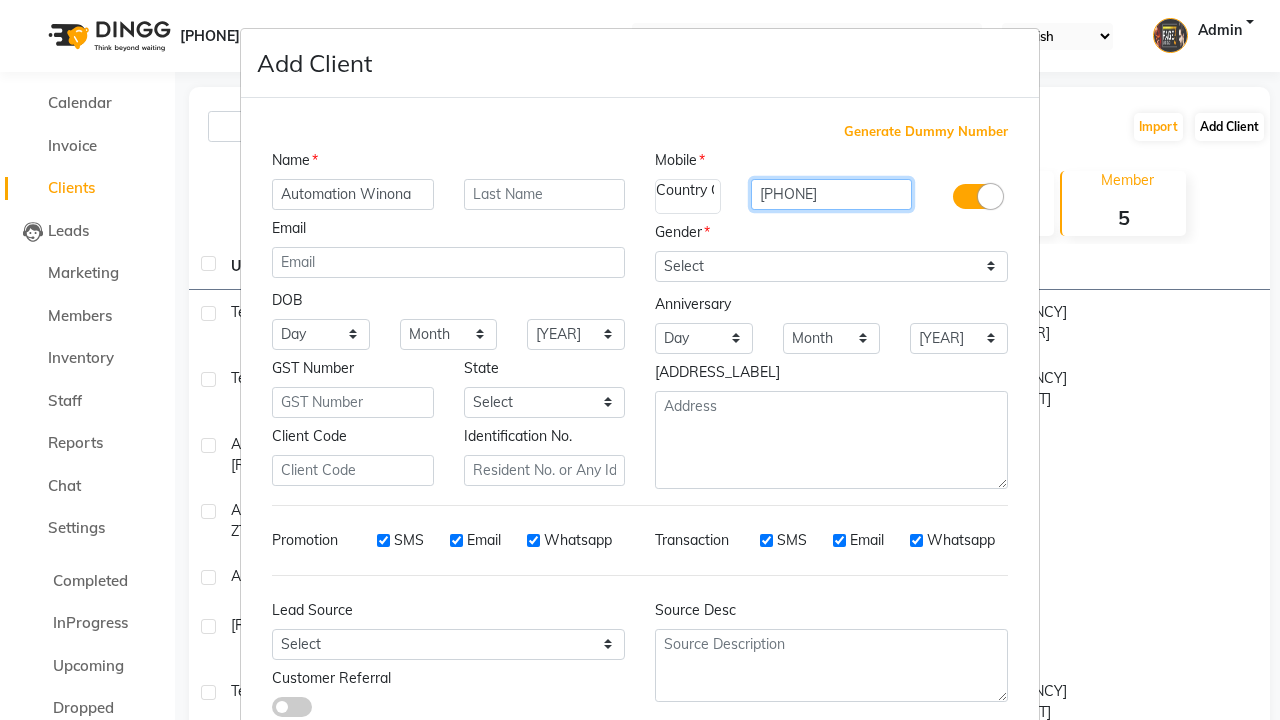 type on "[PHONE]" 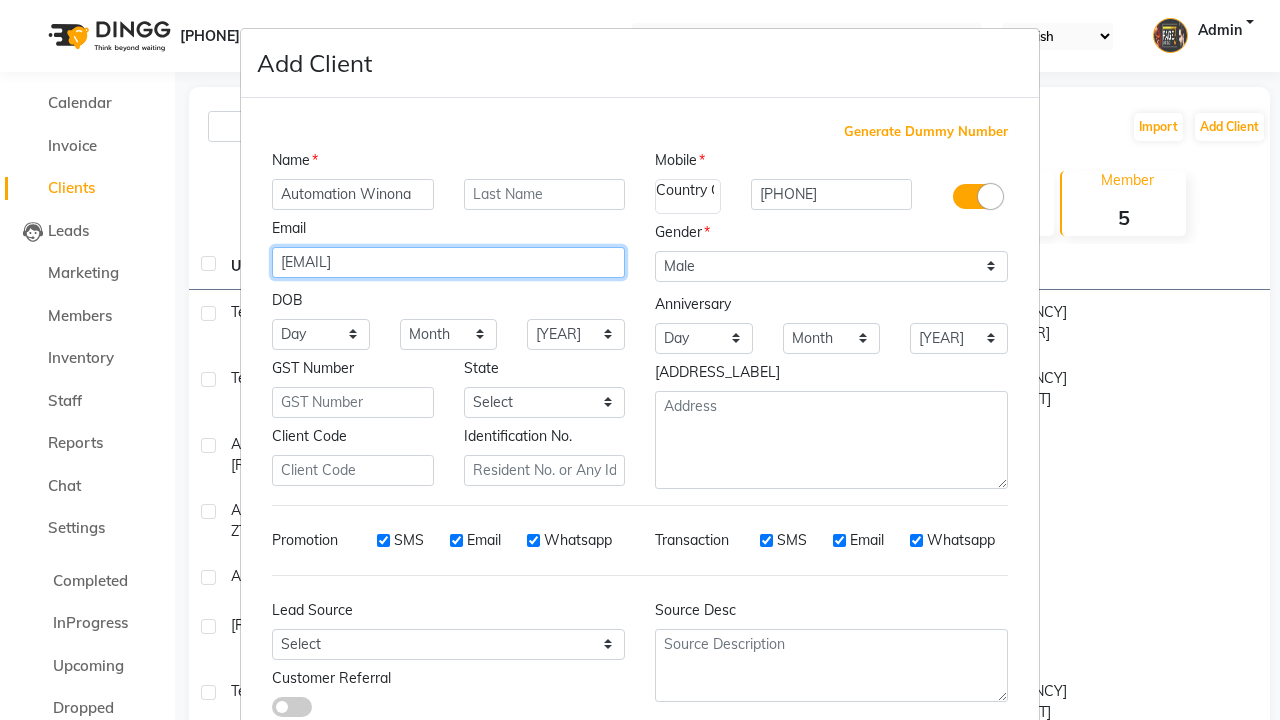 type on "[EMAIL]" 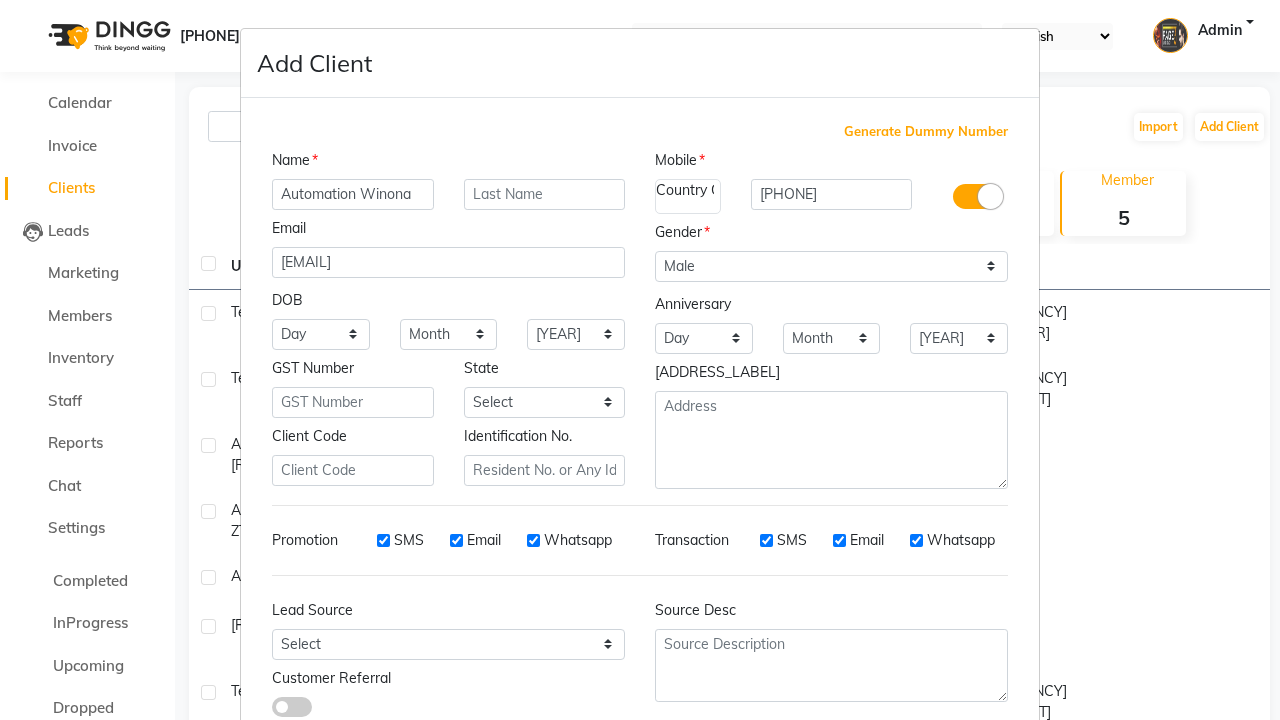 click on "Add" at bounding box center [910, 786] 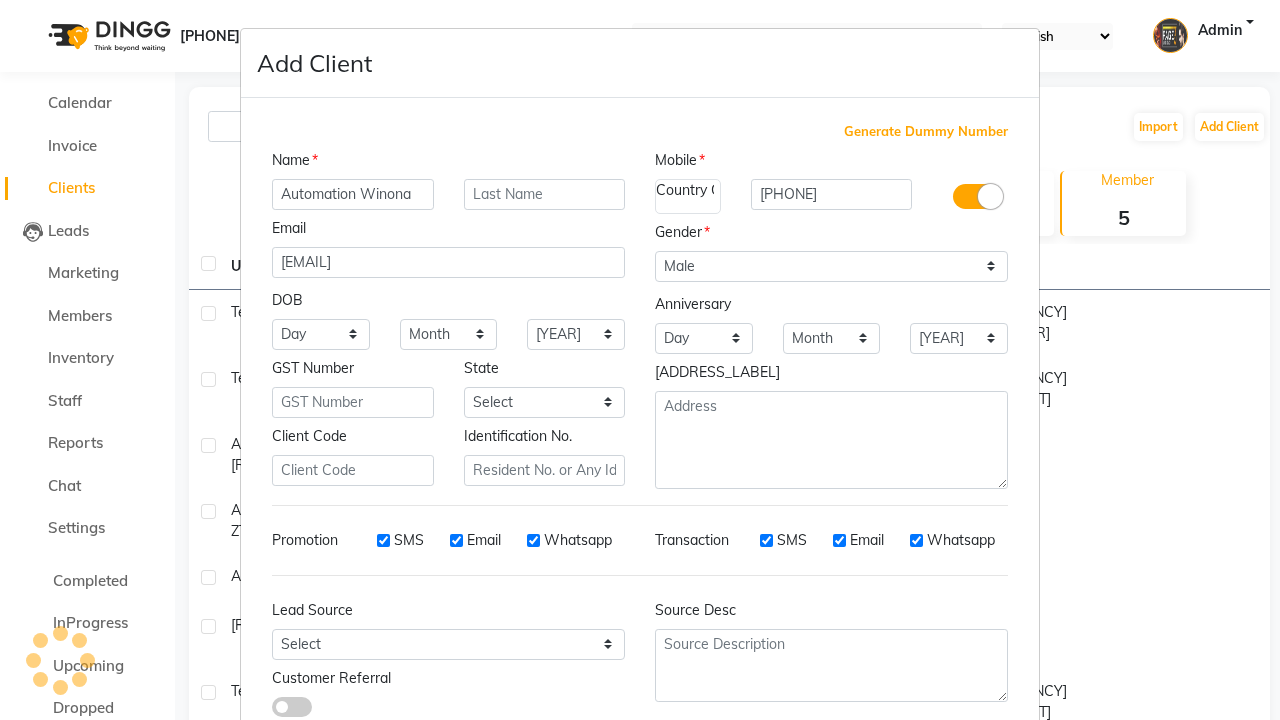 scroll, scrollTop: 129, scrollLeft: 0, axis: vertical 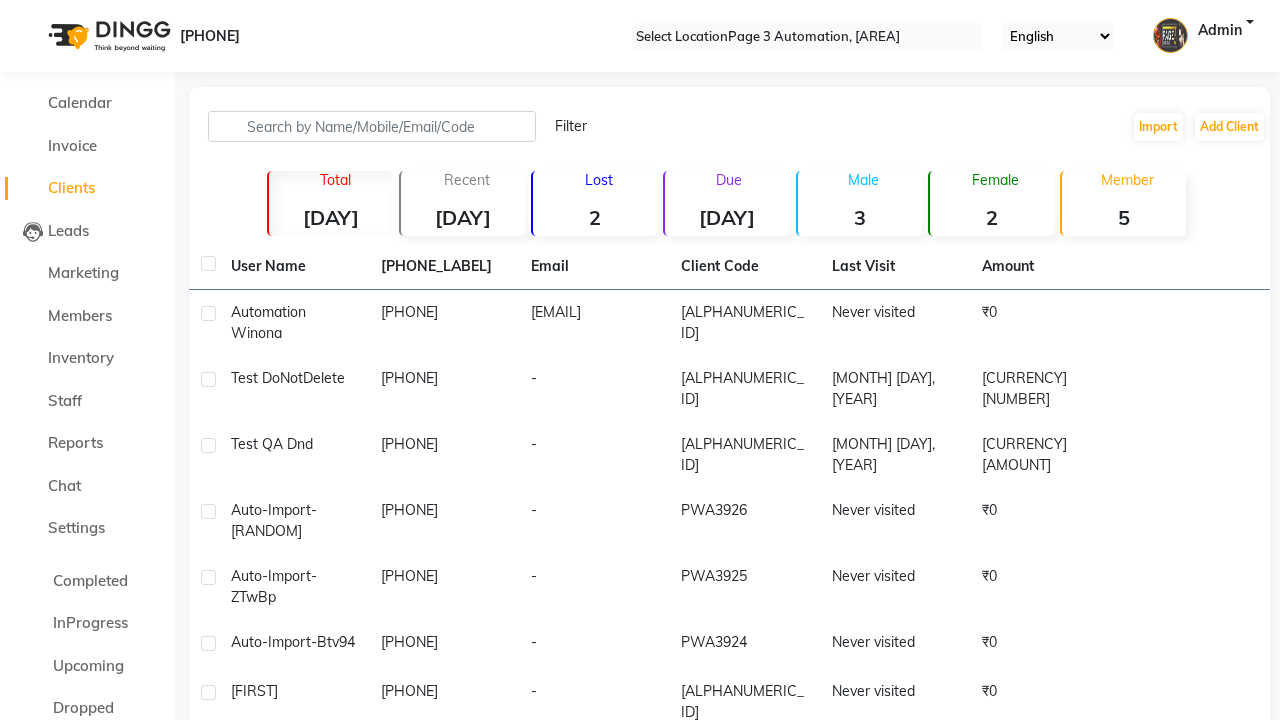 click on "Successfully created new user." at bounding box center (640, 1050) 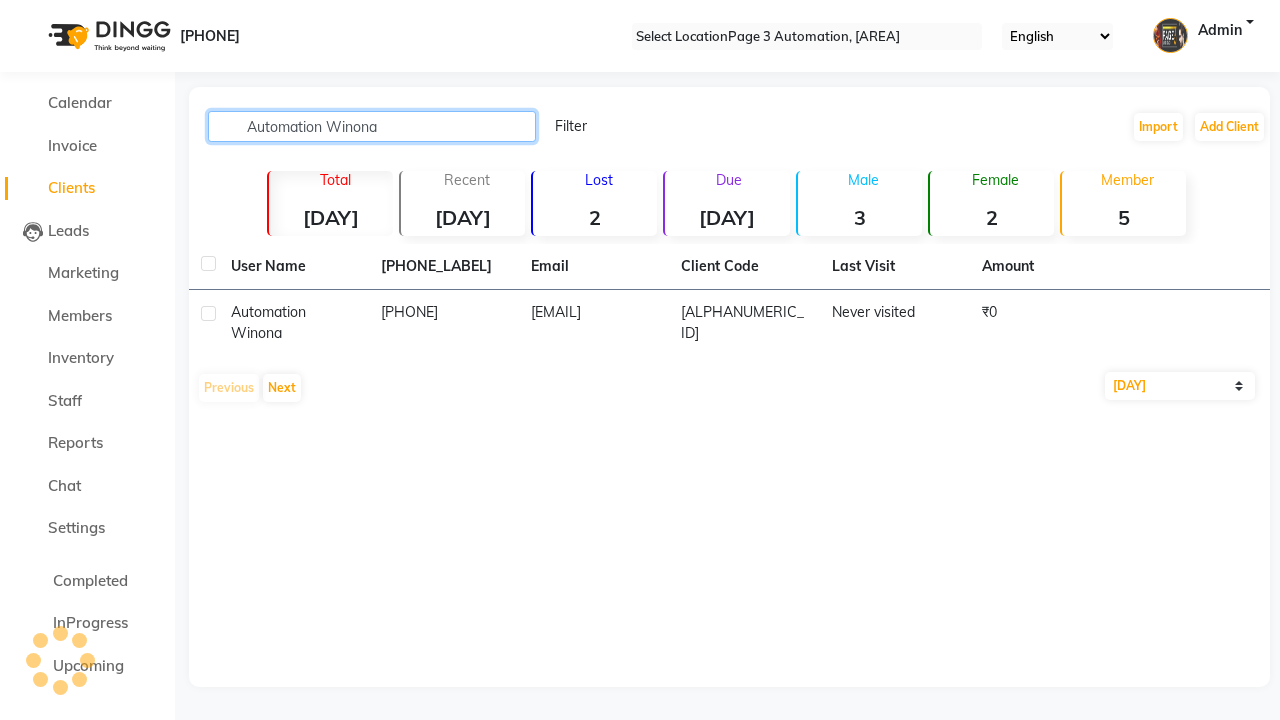type on "Automation Winona" 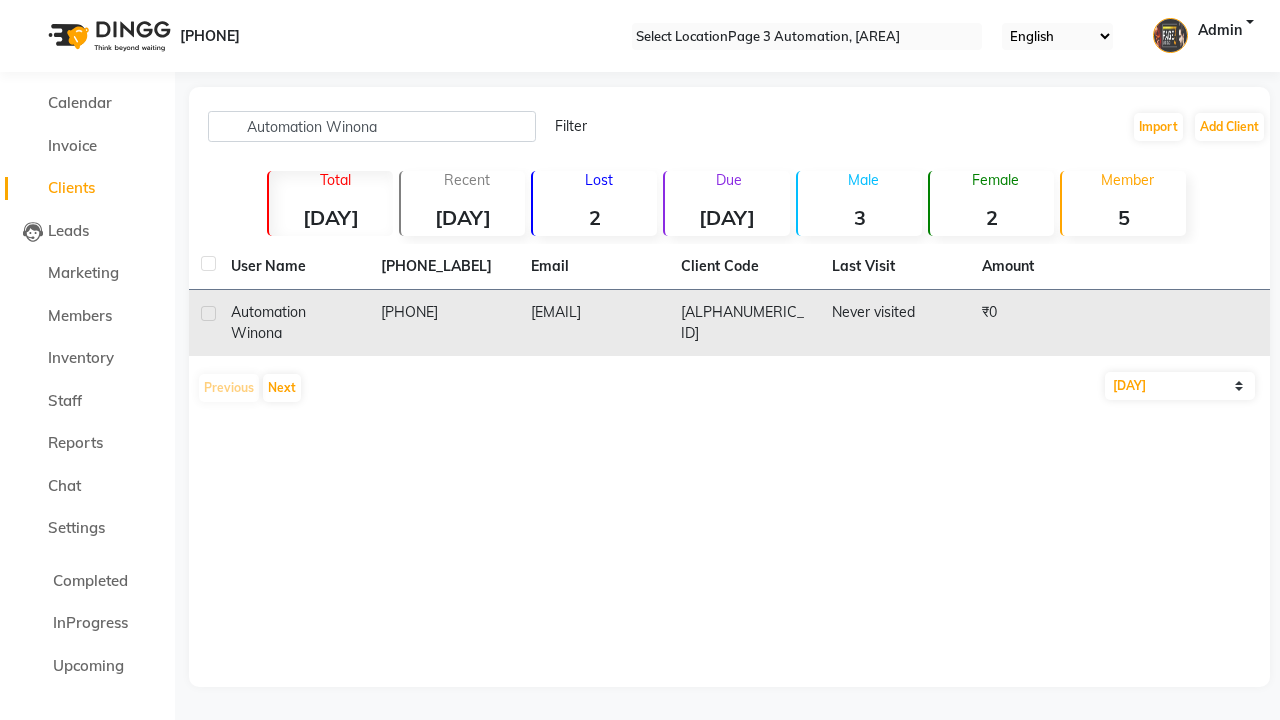 click on "[ALPHANUMERIC_ID]" at bounding box center [744, 323] 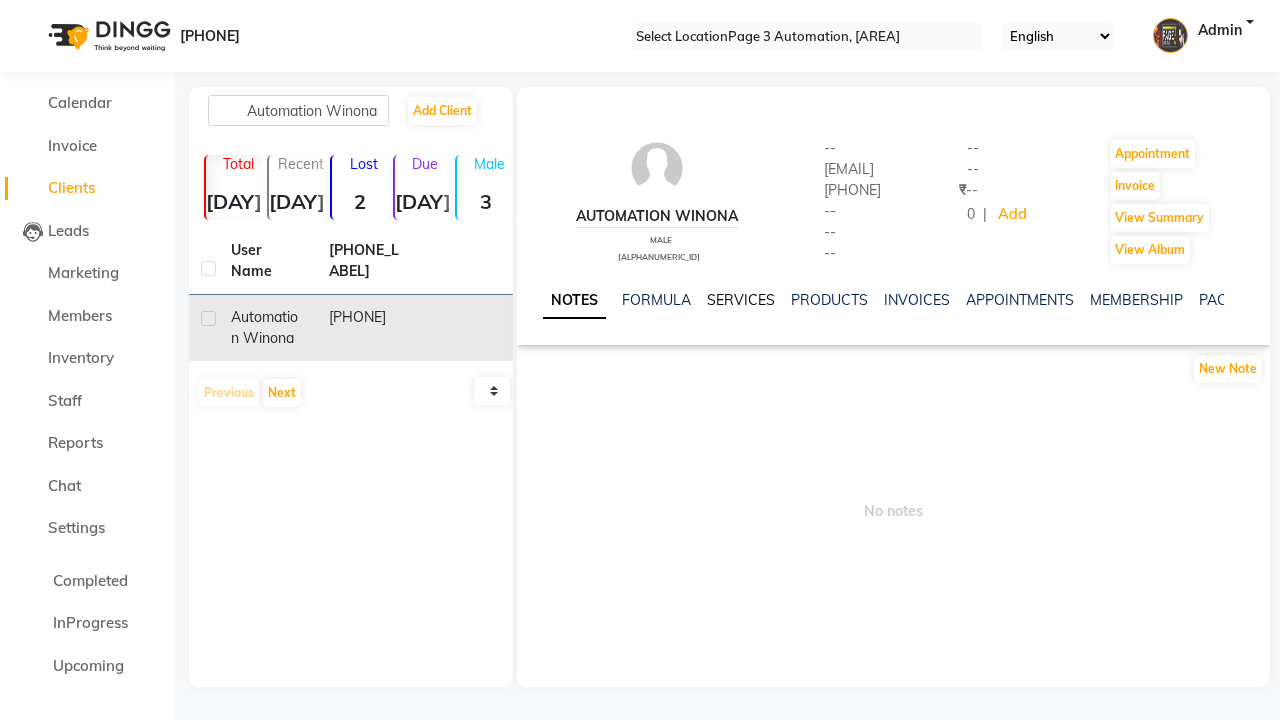 click on "NOTES" at bounding box center [574, 301] 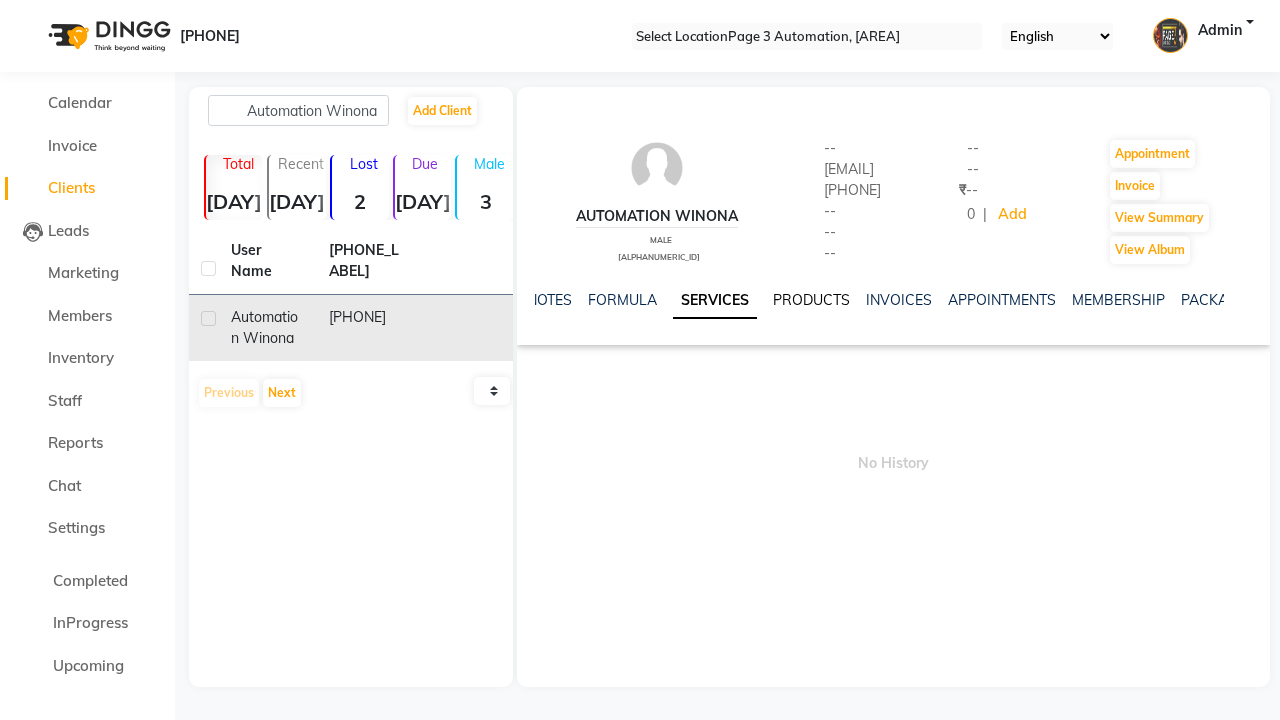 click on "PRODUCTS" at bounding box center [811, 300] 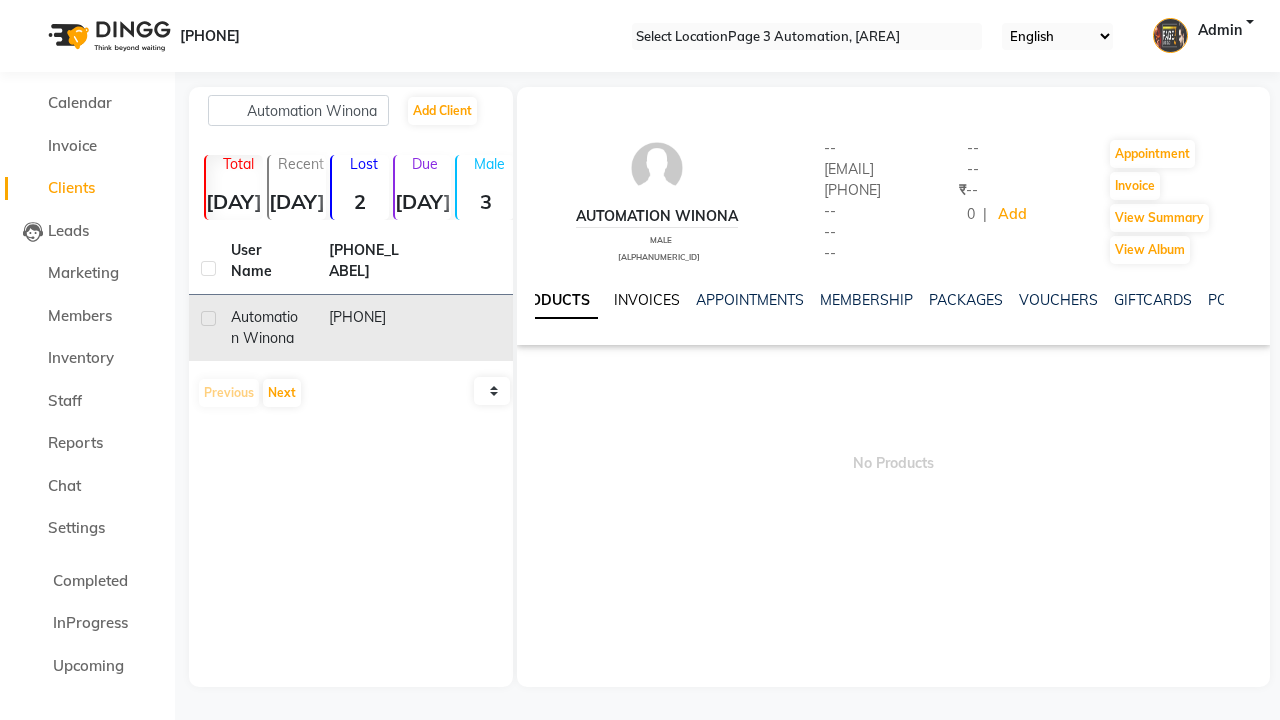 click on "INVOICES" at bounding box center (647, 300) 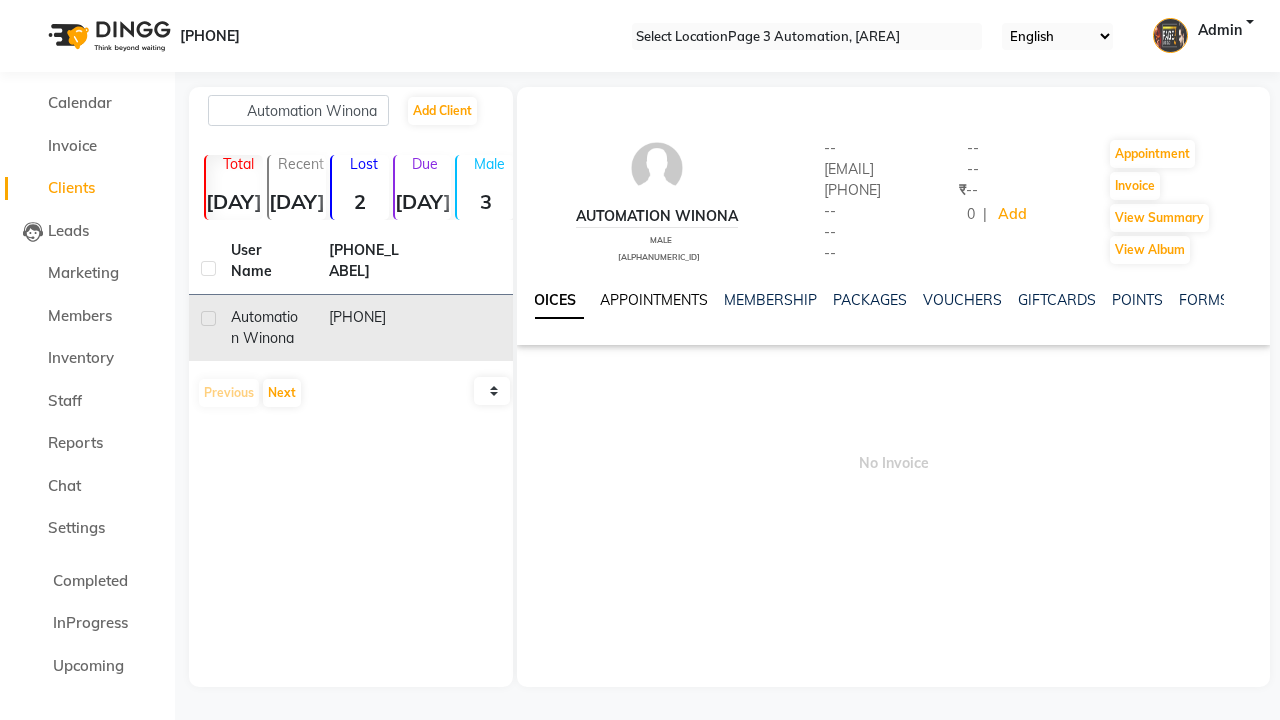 click on "APPOINTMENTS" at bounding box center (654, 300) 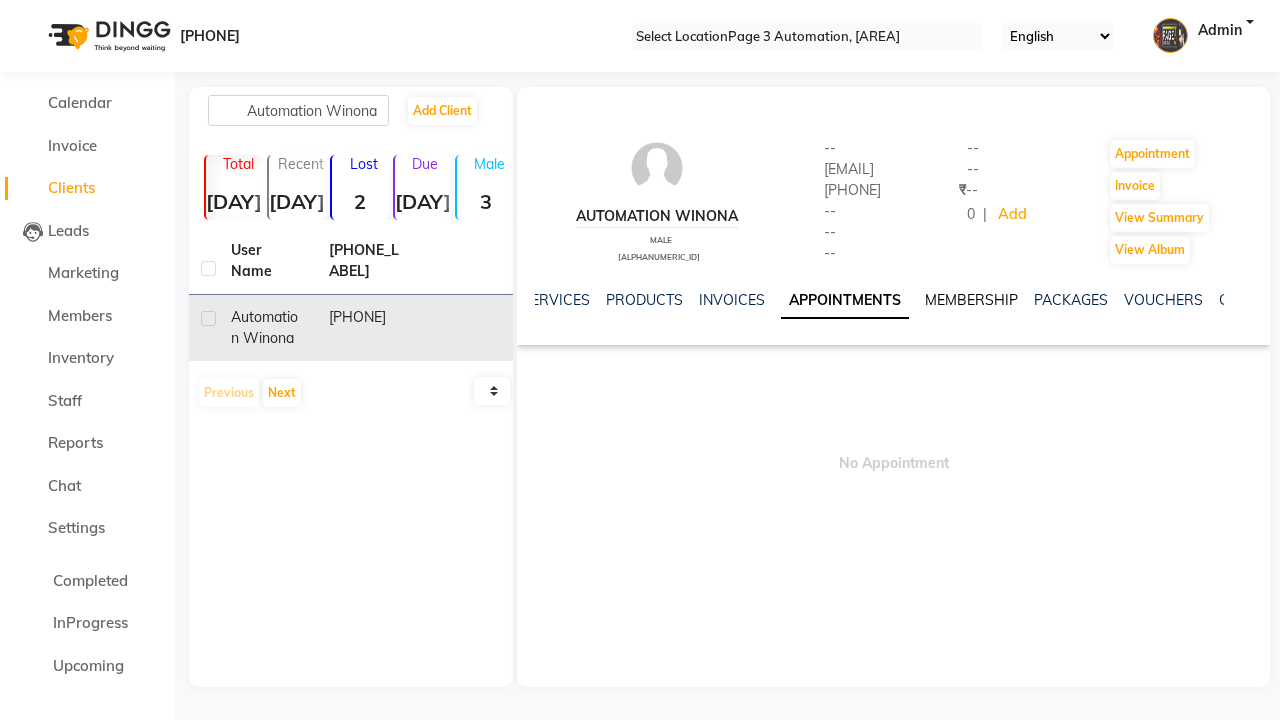 click on "MEMBERSHIP" at bounding box center (971, 300) 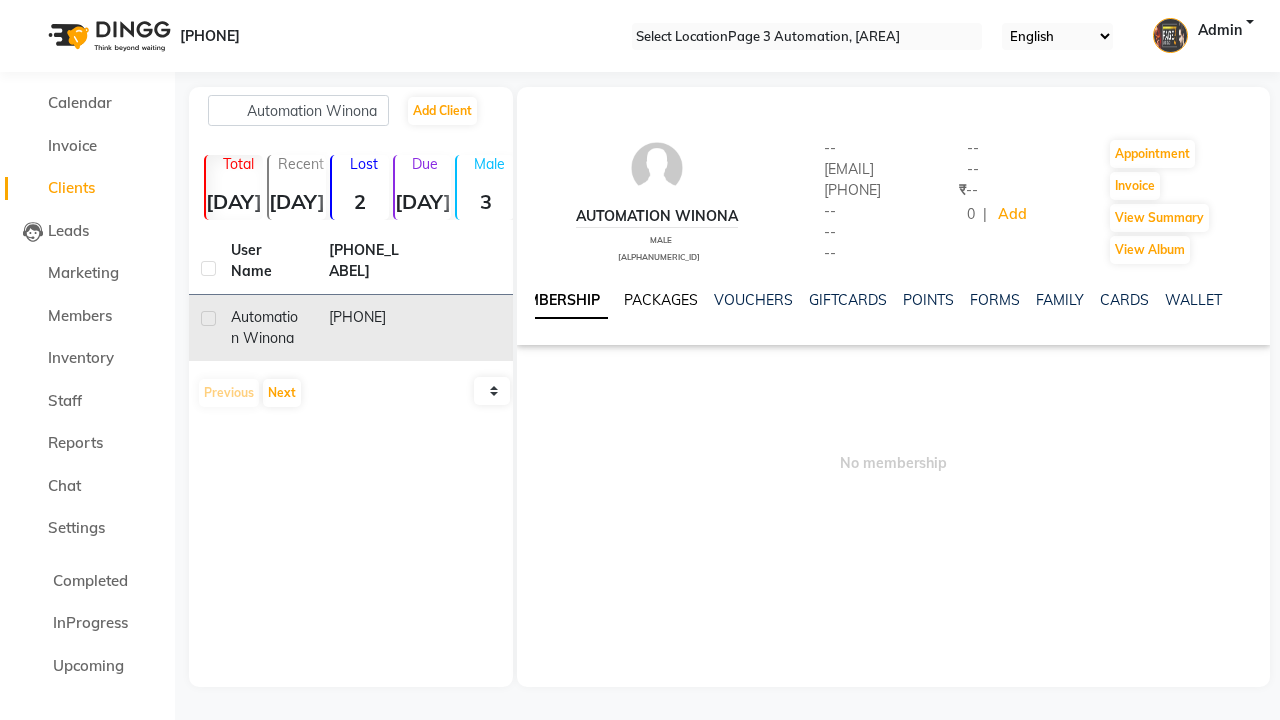 click on "PACKAGES" at bounding box center (661, 300) 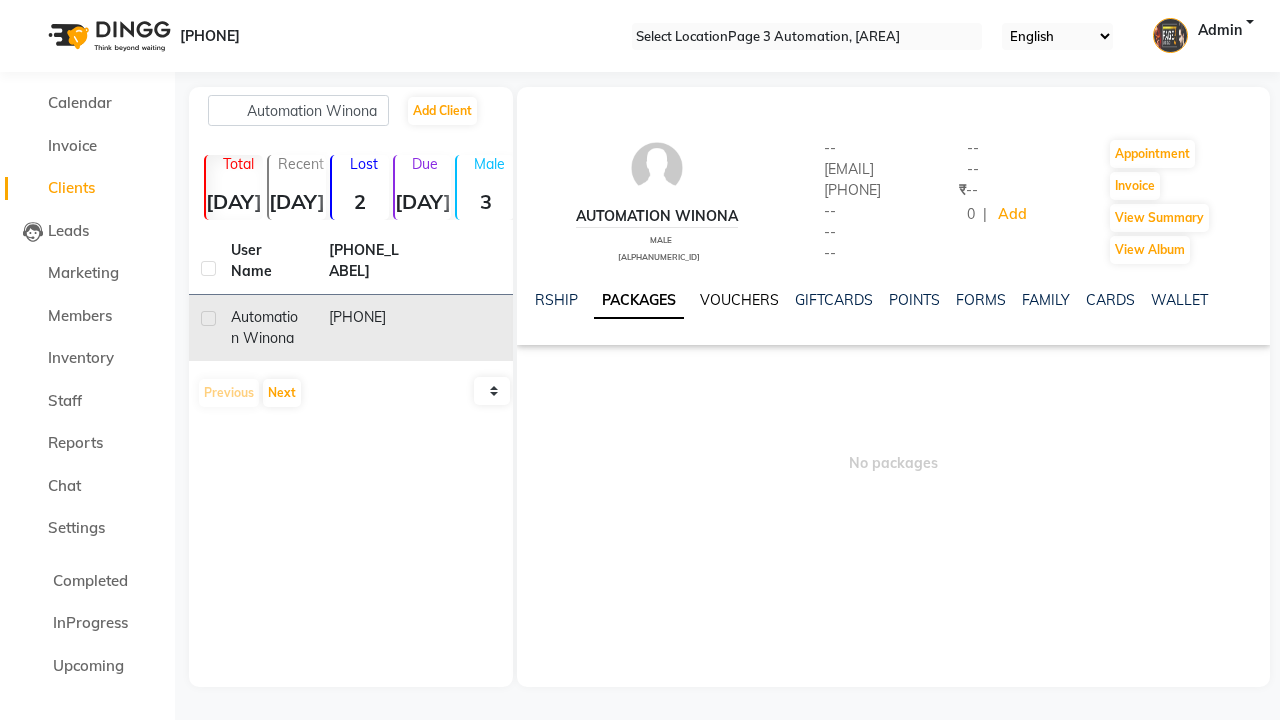 click on "VOUCHERS" at bounding box center (739, 300) 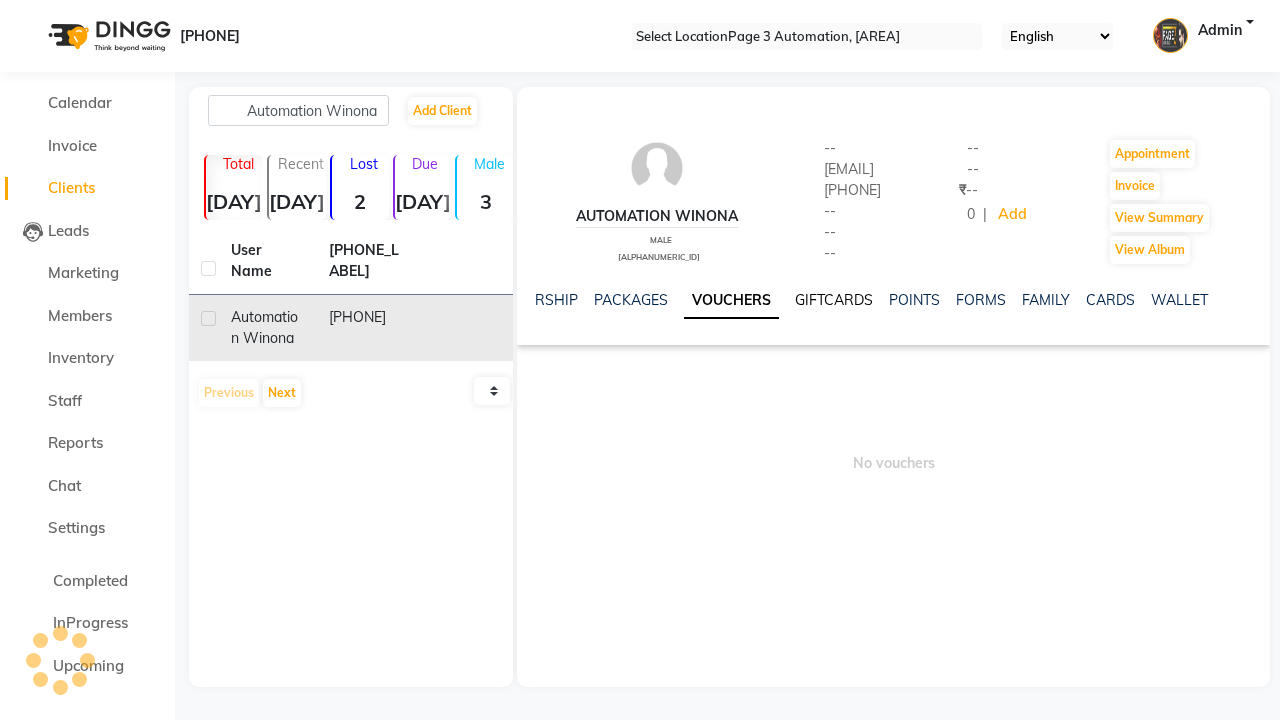 click on "GIFTCARDS" at bounding box center (834, 300) 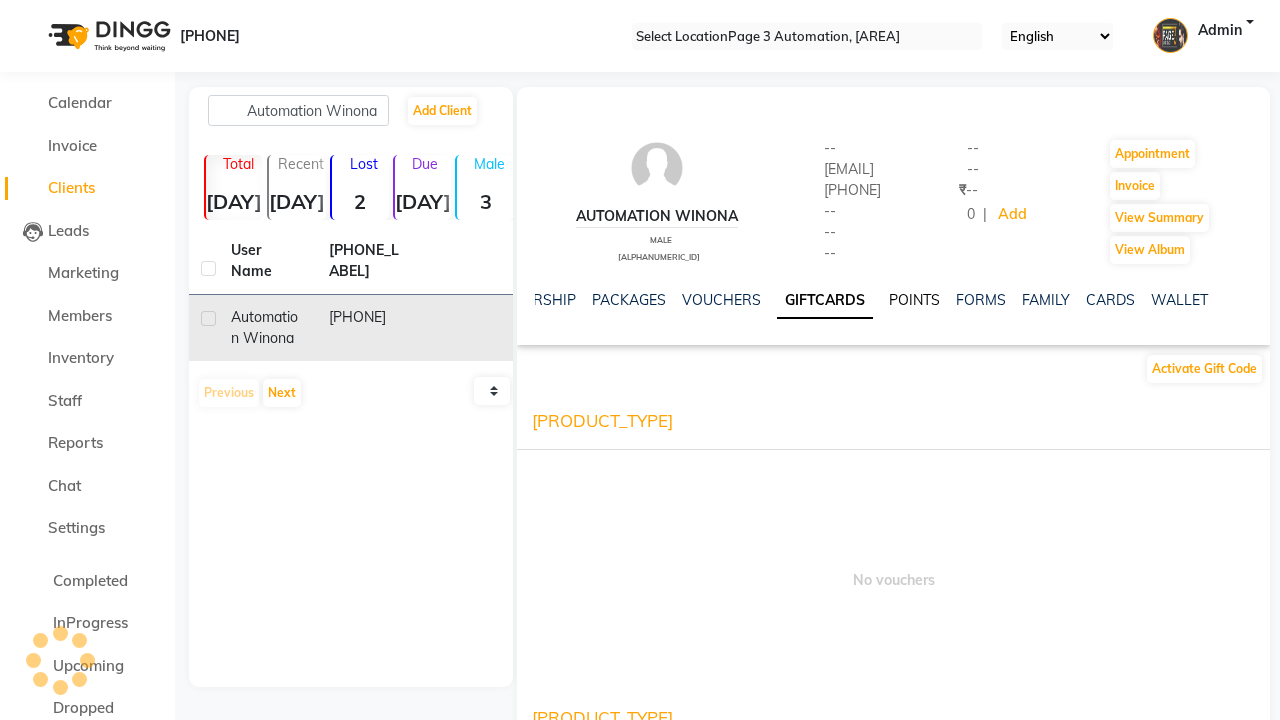 click on "POINTS" at bounding box center (914, 300) 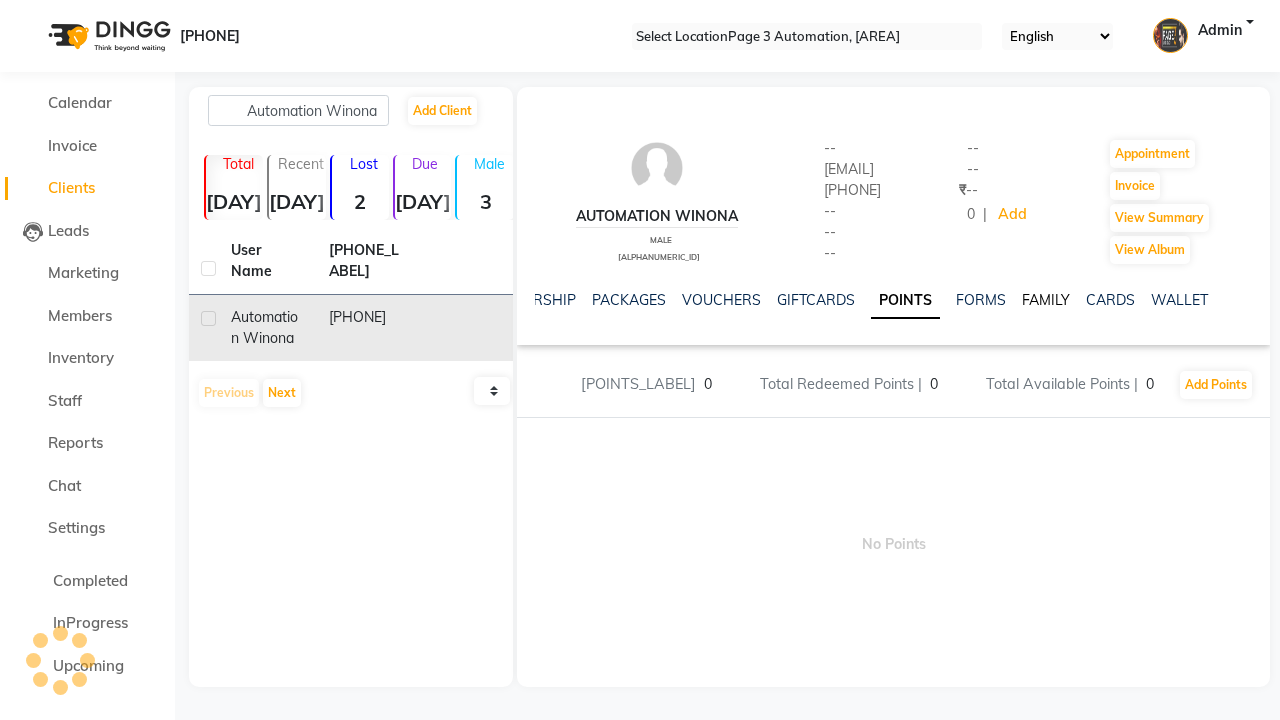 click on "FAMILY" at bounding box center [1046, 300] 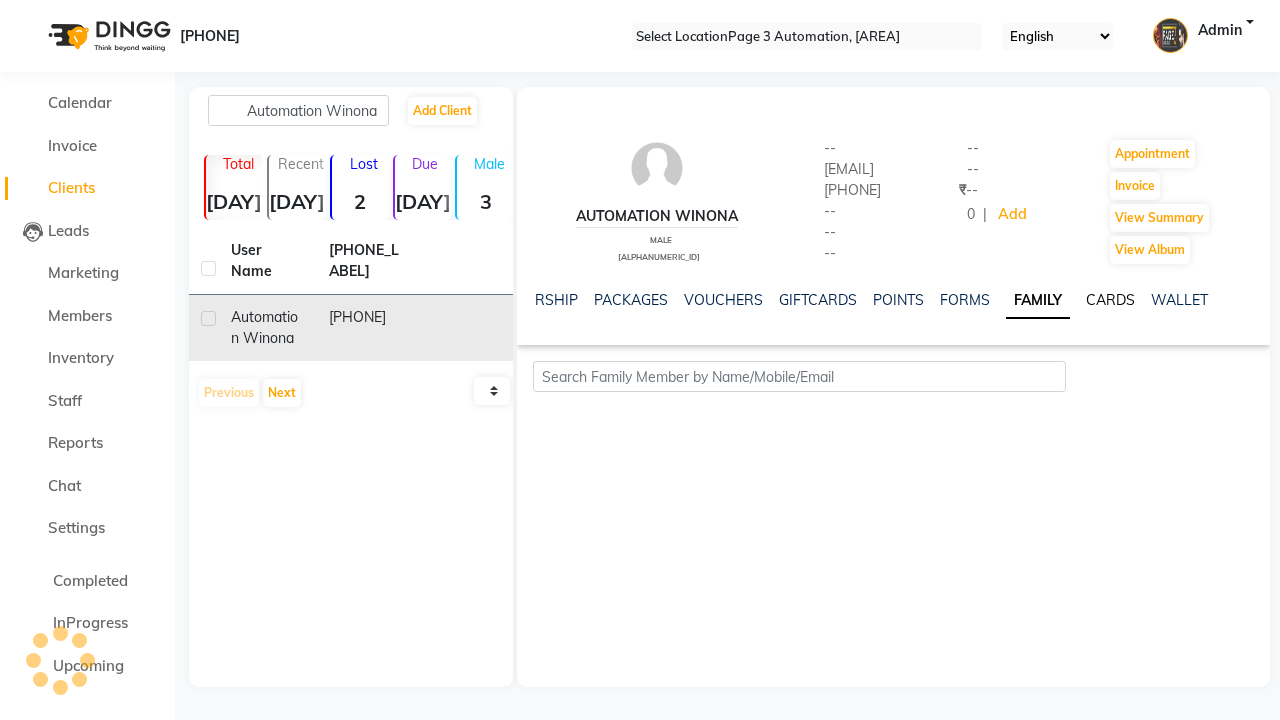 click on "CARDS" at bounding box center [1110, 300] 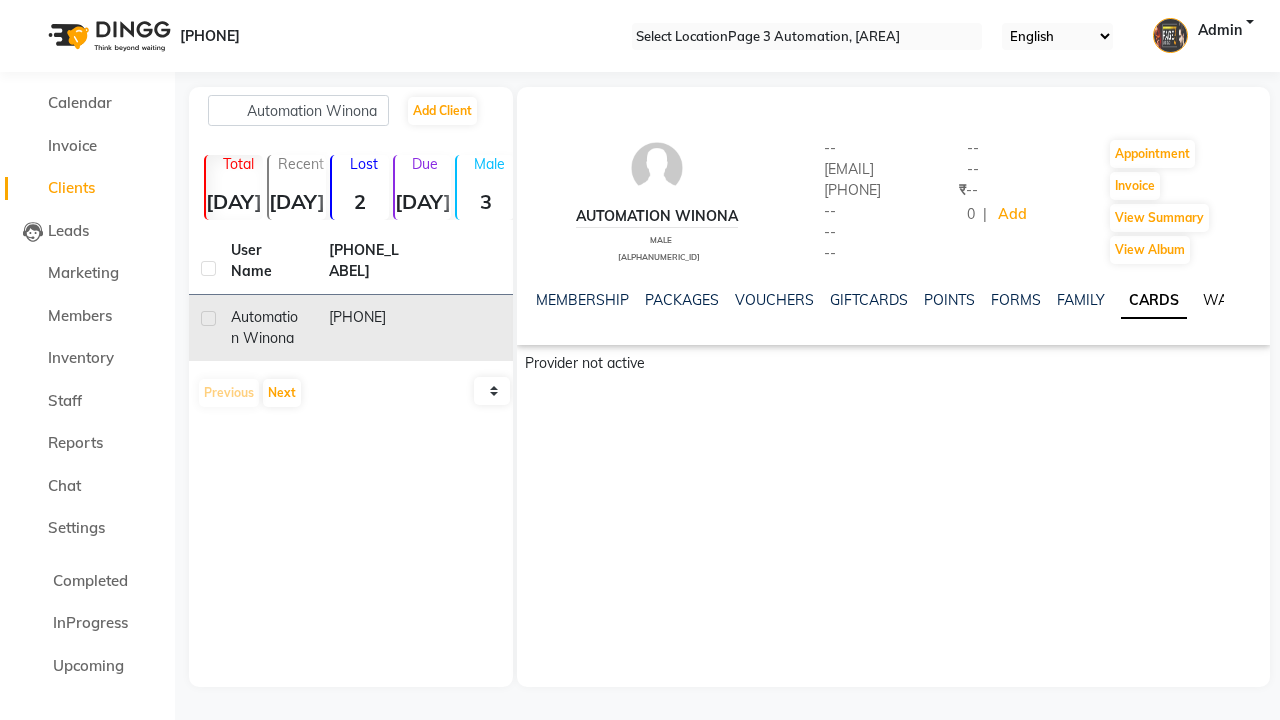 click on "WALLET" at bounding box center (1231, 300) 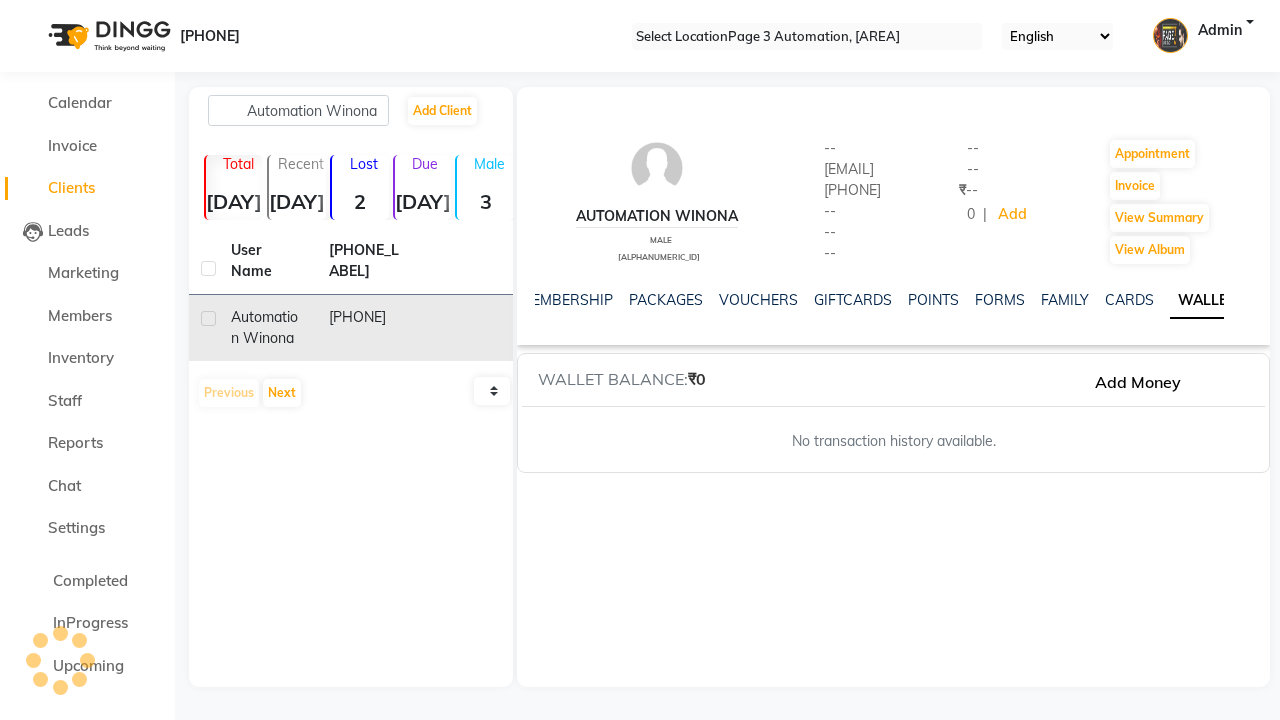 scroll, scrollTop: 0, scrollLeft: 416, axis: horizontal 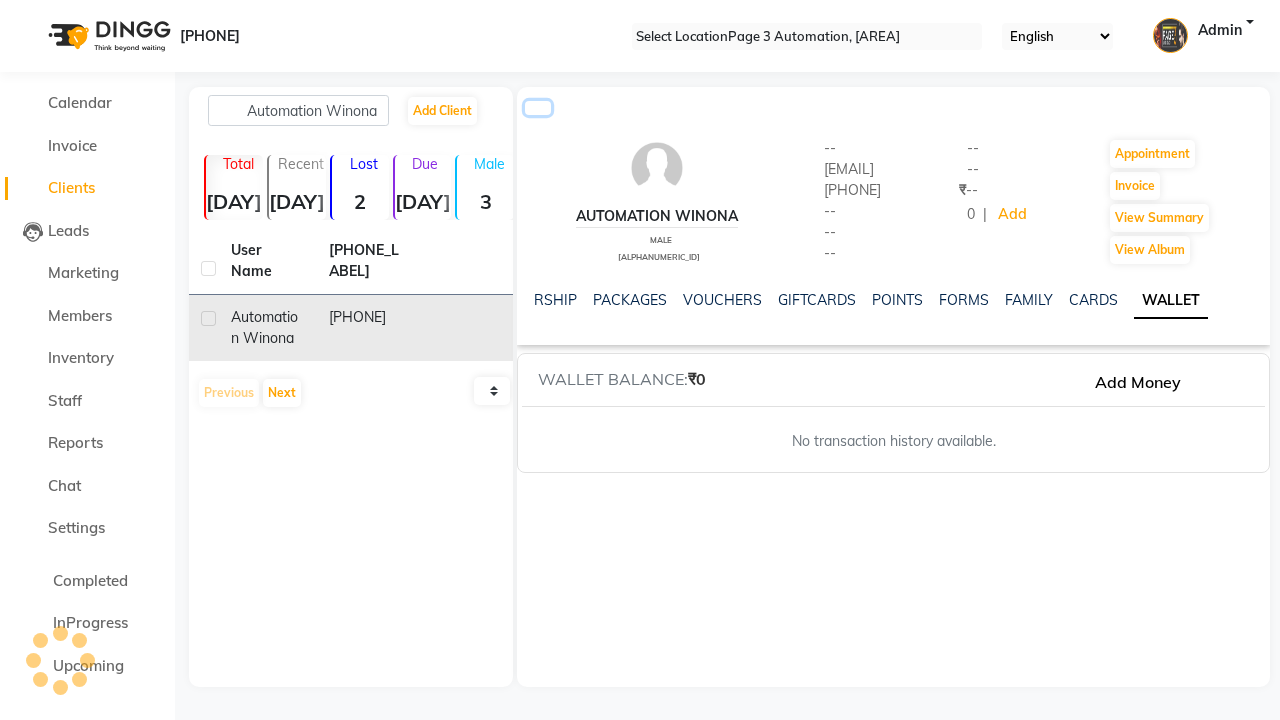 click at bounding box center [538, 108] 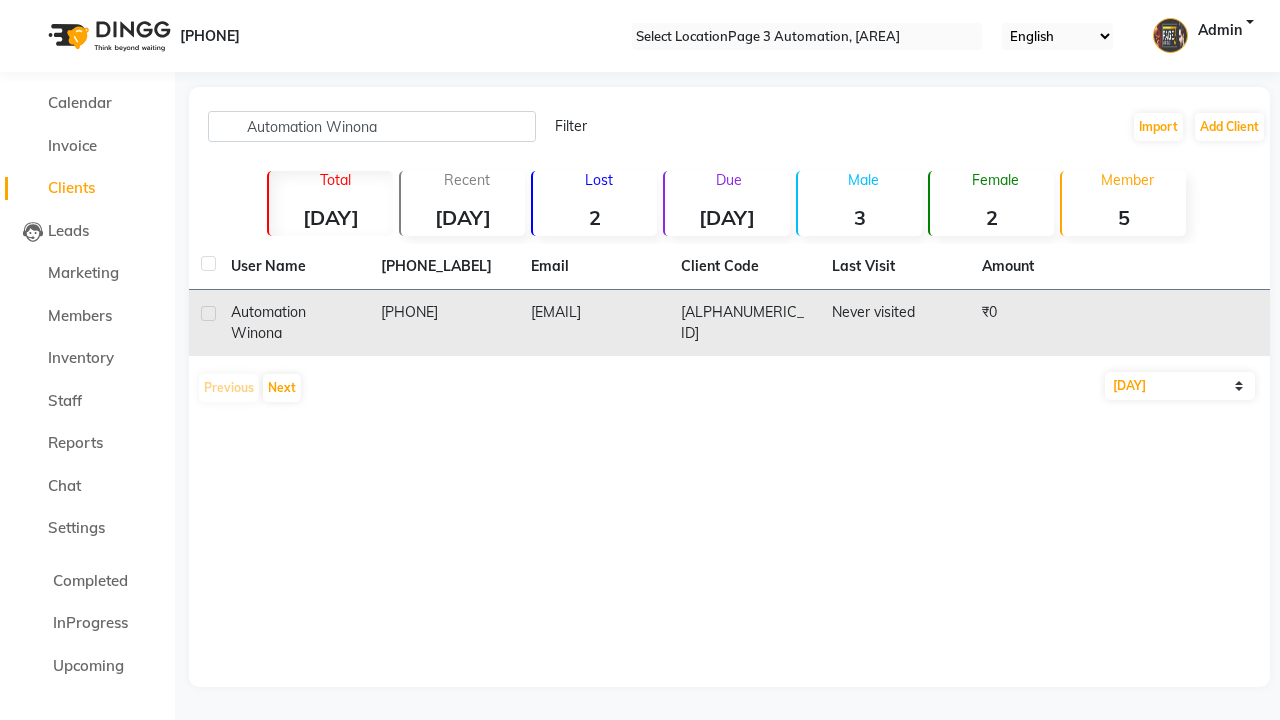 click at bounding box center [208, 313] 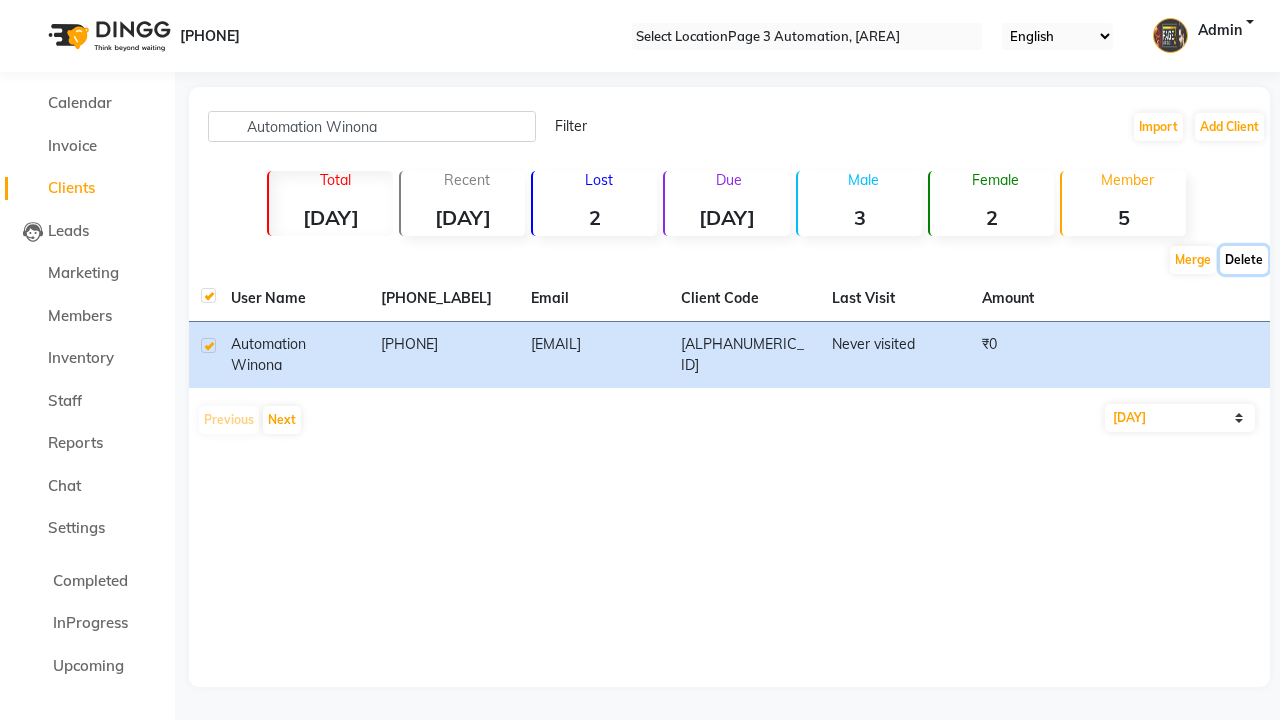 click on "Delete" at bounding box center (1193, 260) 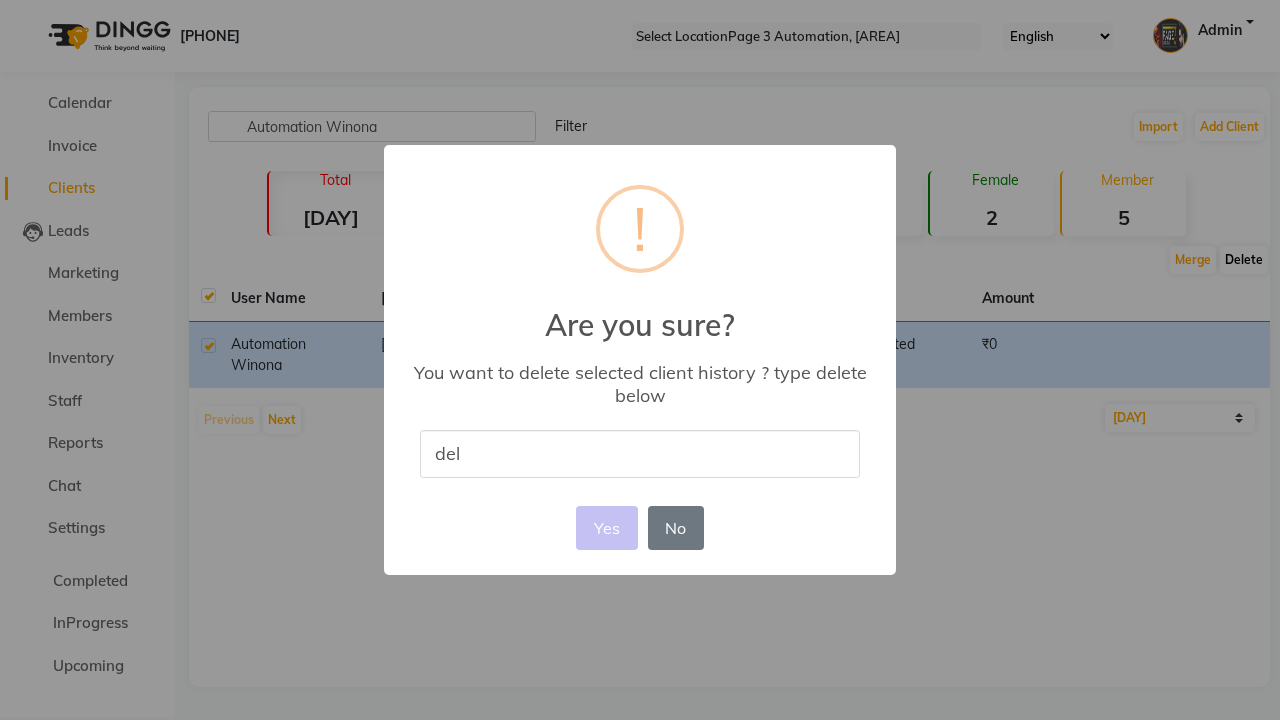 type on "dele" 